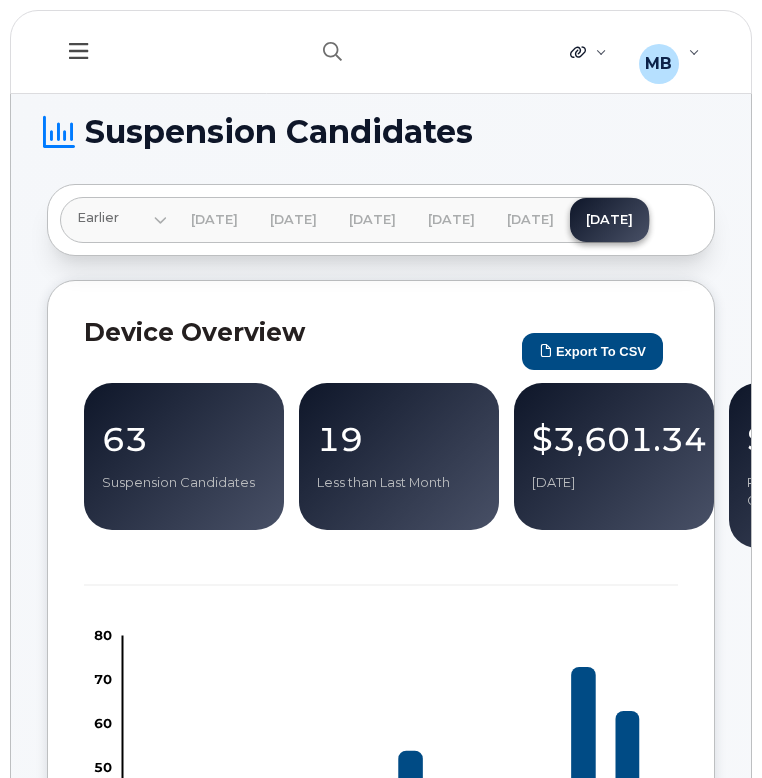 scroll, scrollTop: 3172, scrollLeft: 0, axis: vertical 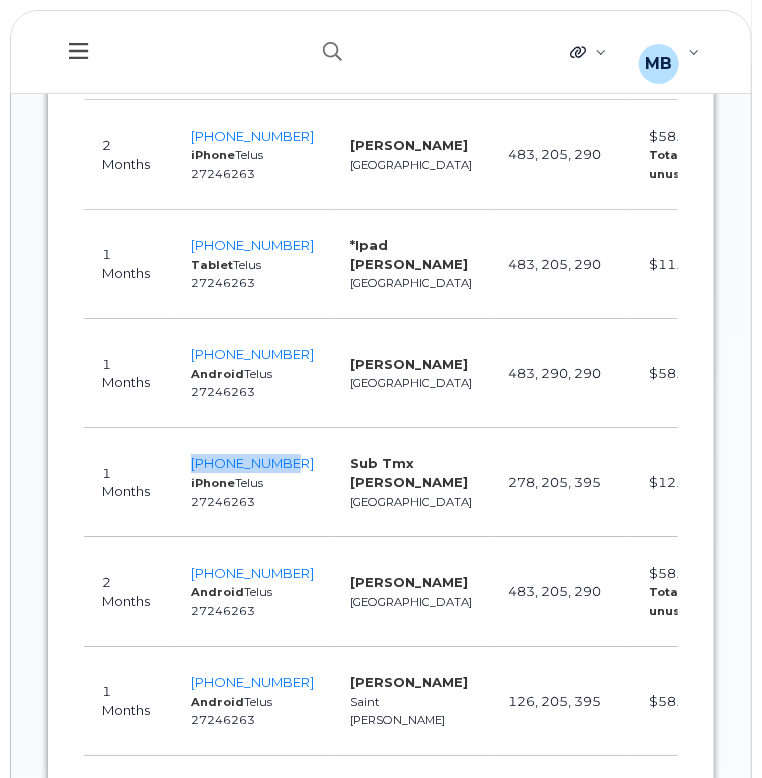 click on "438-865-9949 iPhone  Telus   27246263" at bounding box center (252, 482) 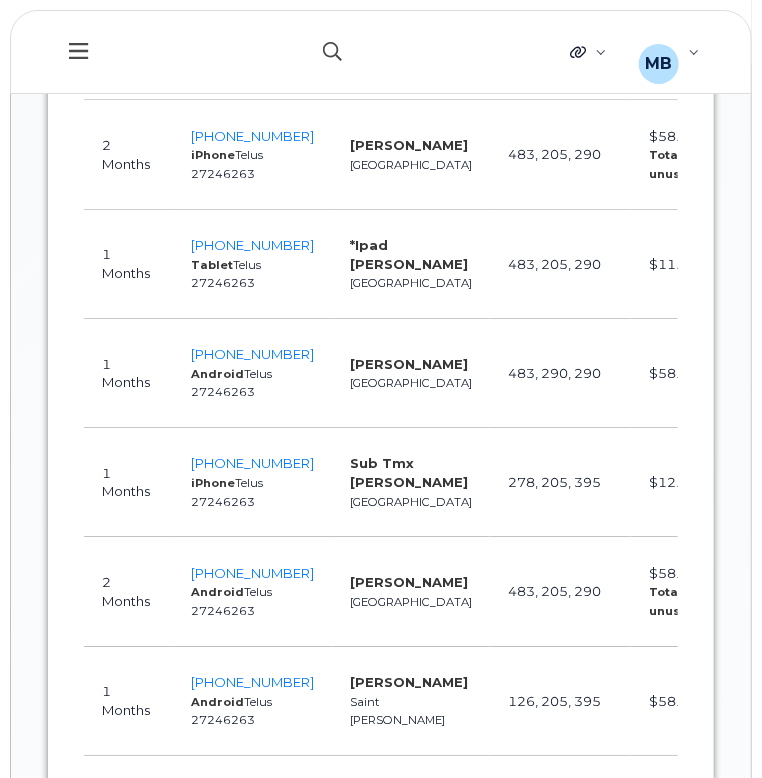 click at bounding box center [0, 0] 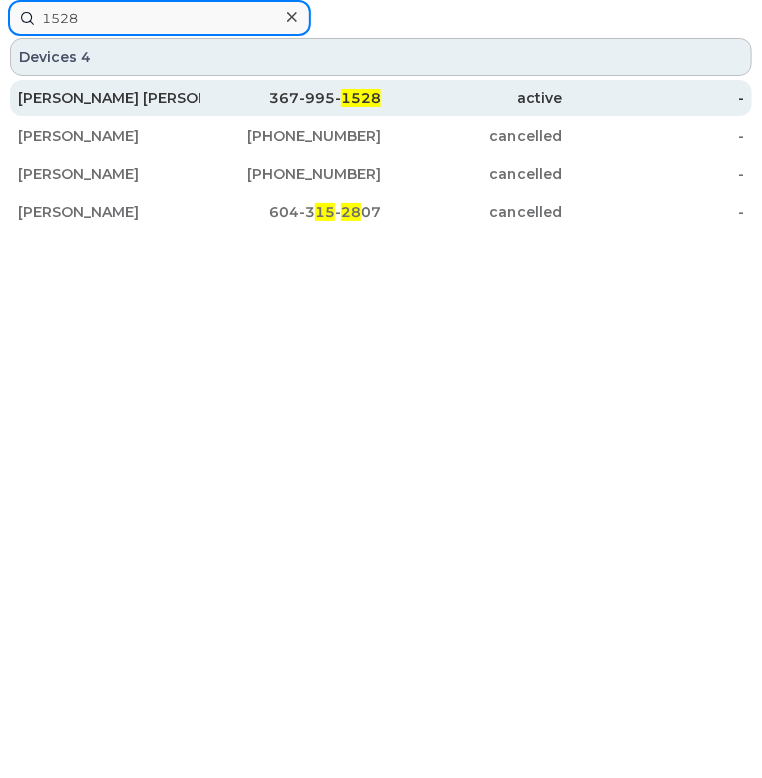 type on "1528" 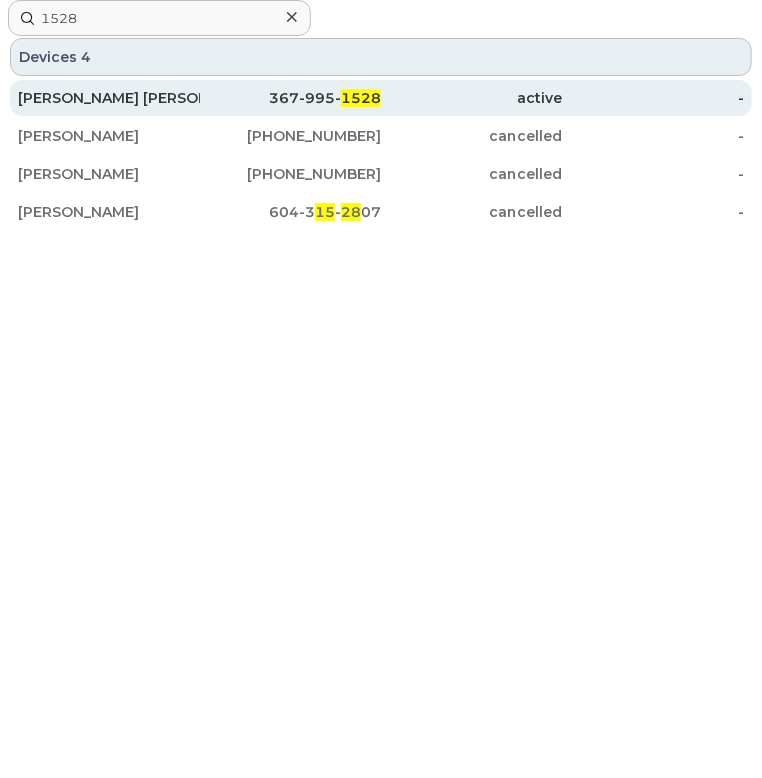 click on "367-995- 1528" at bounding box center (291, 98) 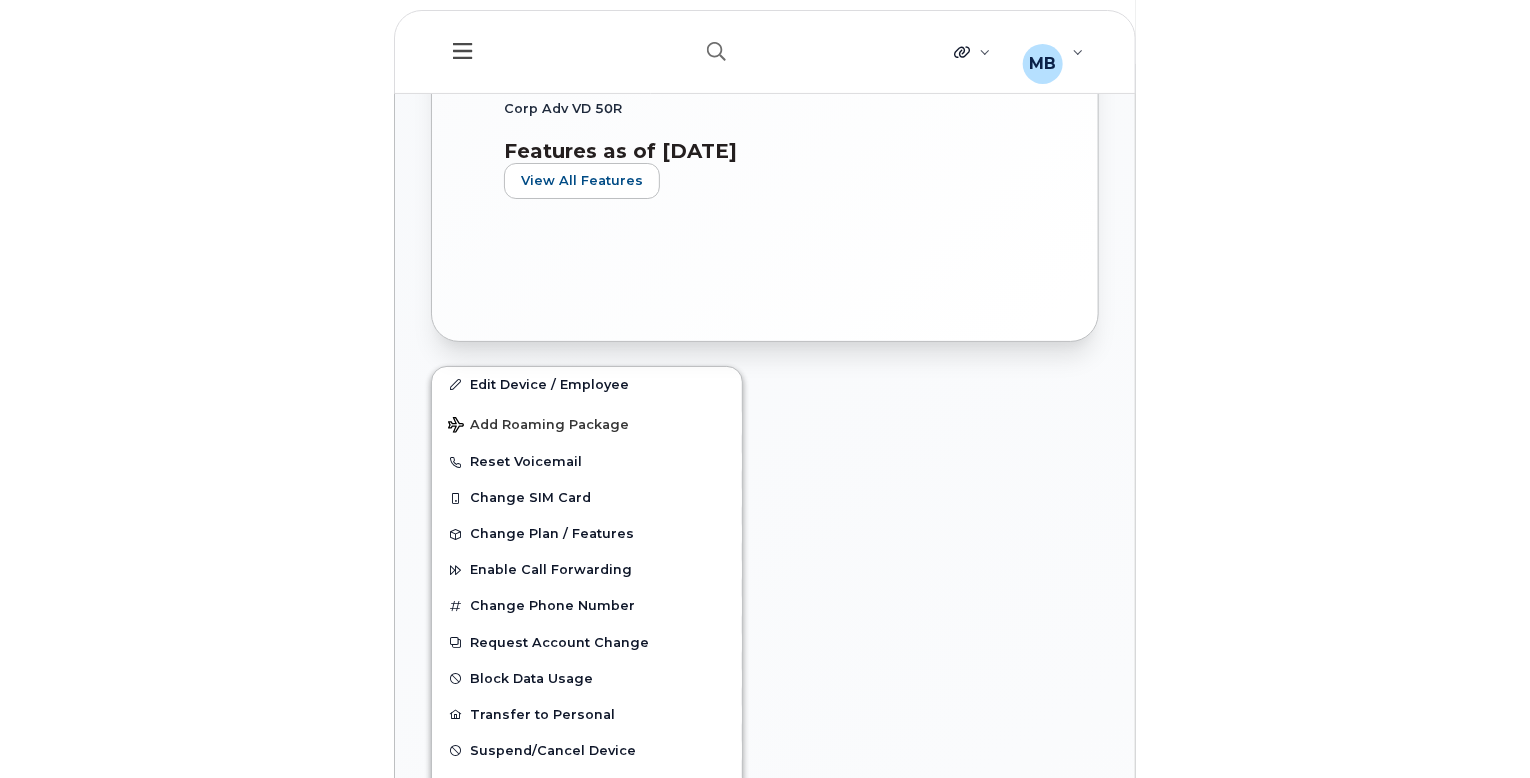 scroll, scrollTop: 0, scrollLeft: 0, axis: both 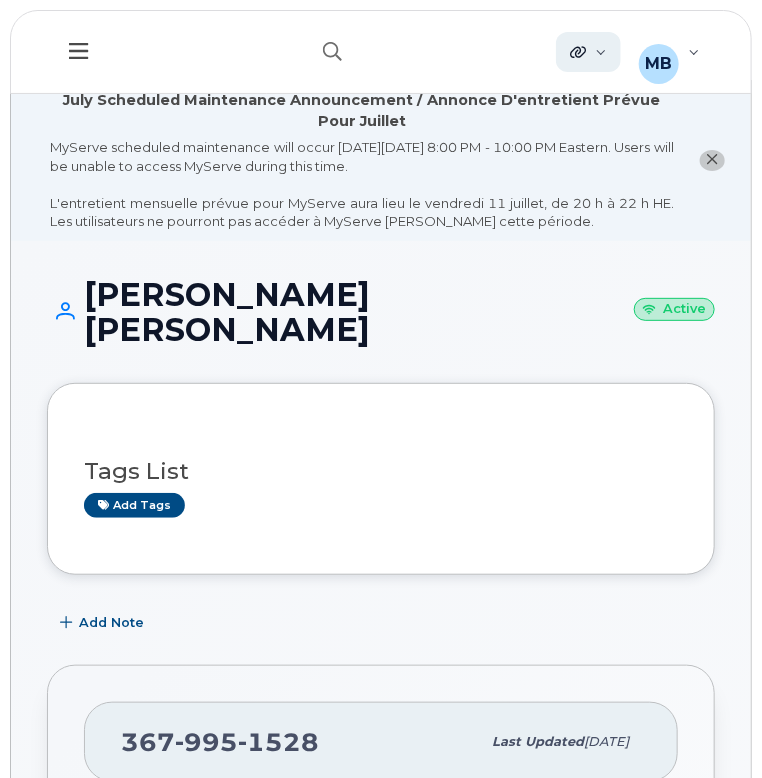 click on "Quicklinks" at bounding box center [588, 52] 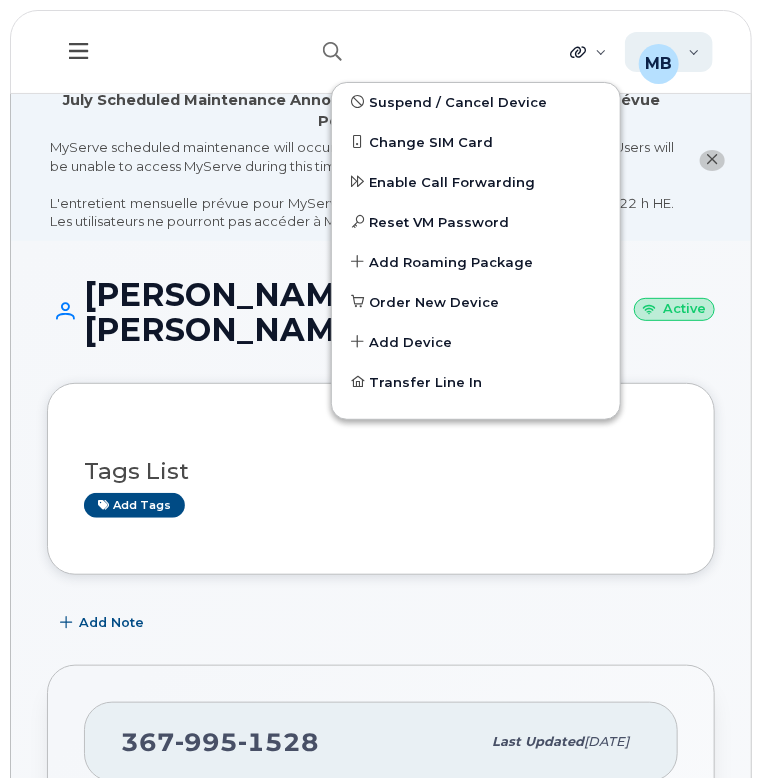 click on "MB Malorie Bell Wireless Admin" at bounding box center (669, 52) 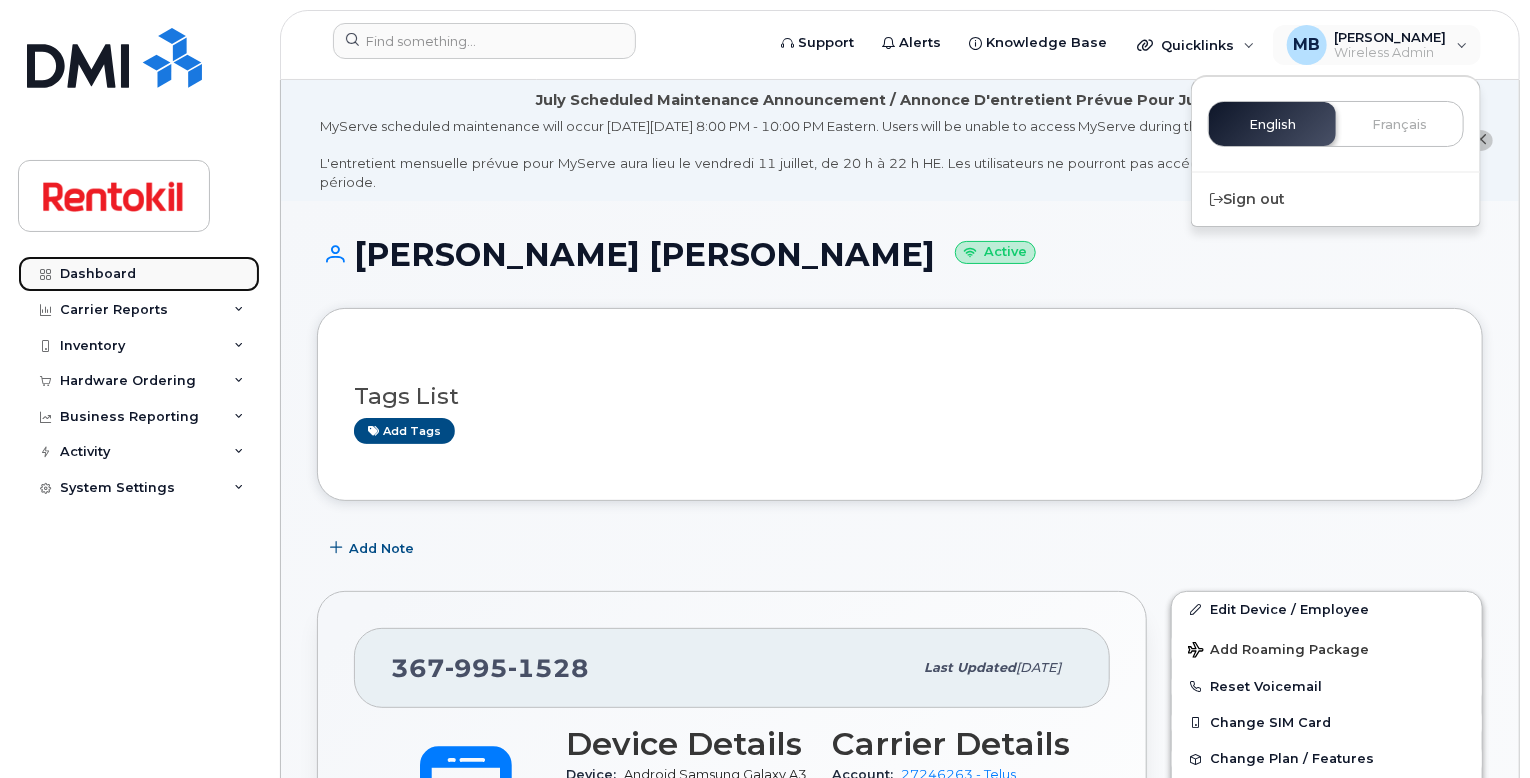 click on "Dashboard" at bounding box center (139, 274) 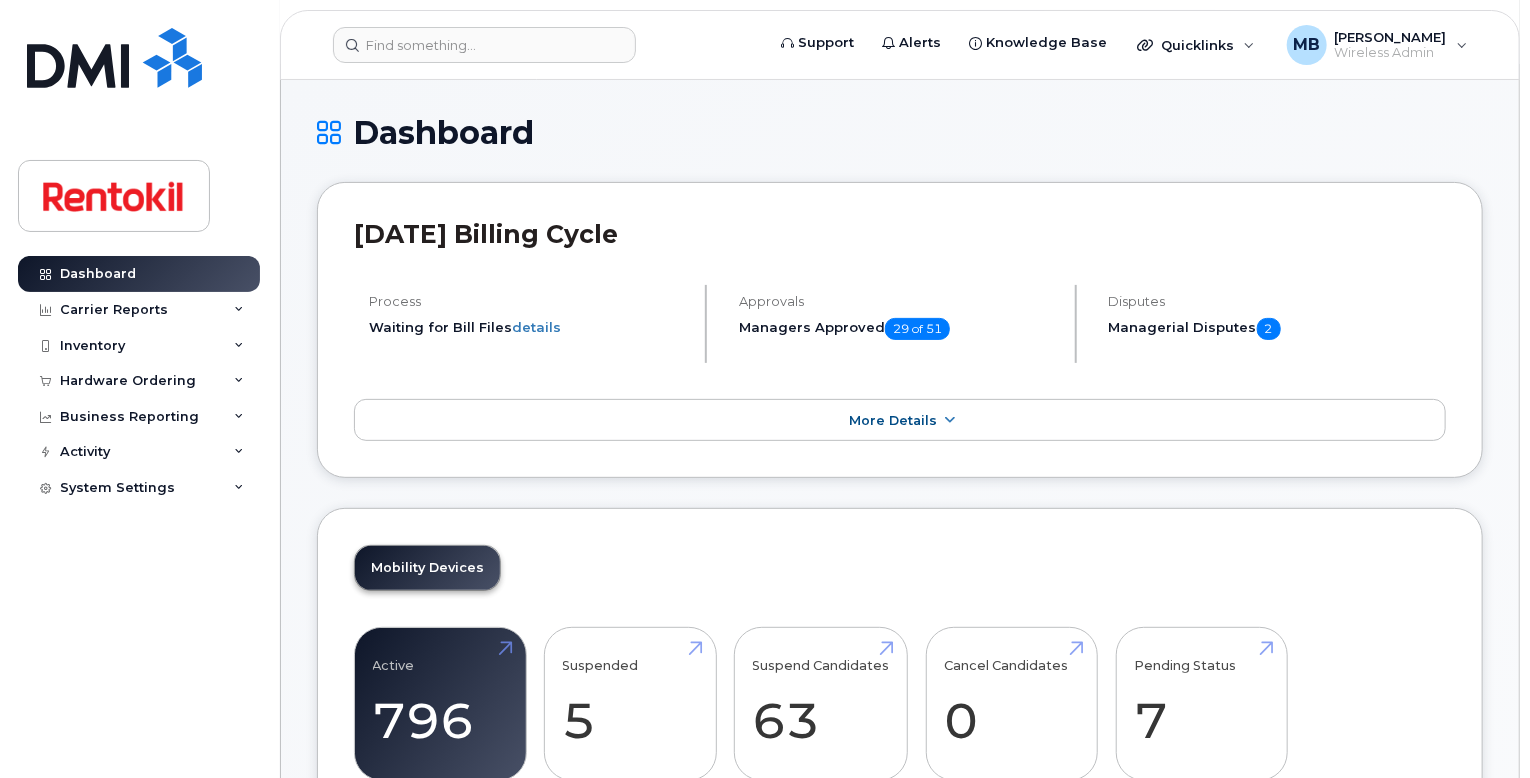 scroll, scrollTop: 124, scrollLeft: 0, axis: vertical 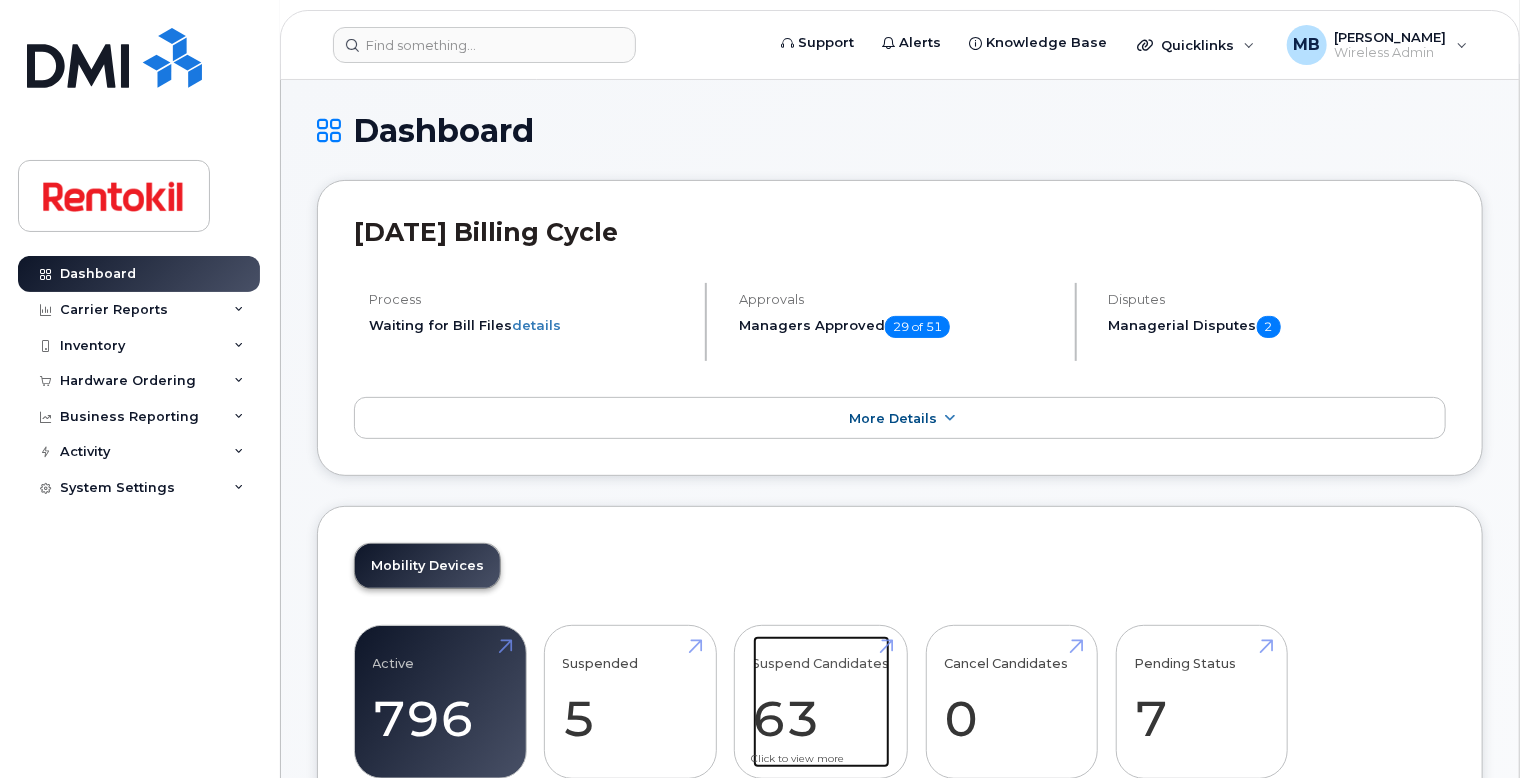 click on "Suspend Candidates
63" at bounding box center [821, 702] 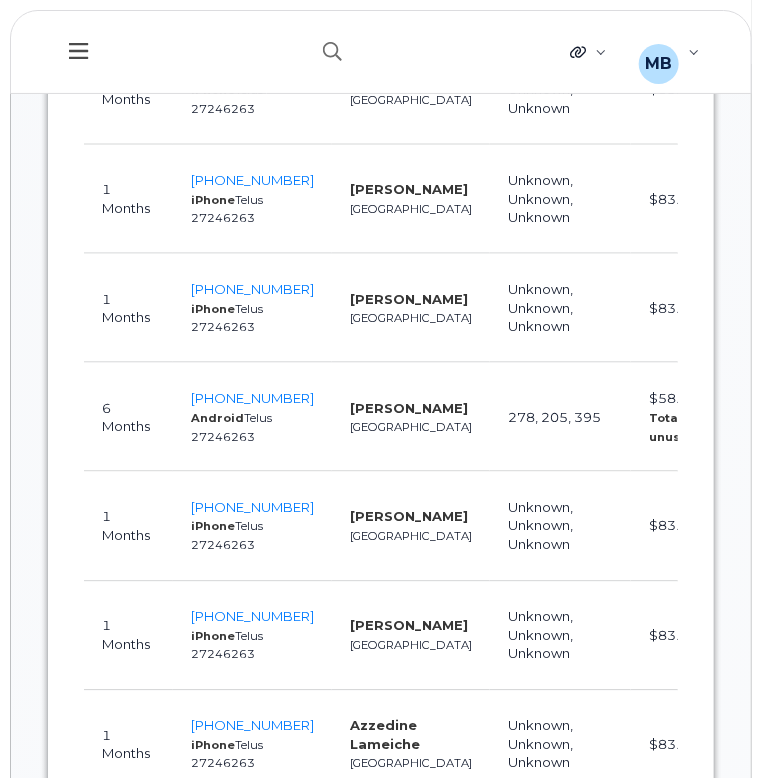 scroll, scrollTop: 0, scrollLeft: 0, axis: both 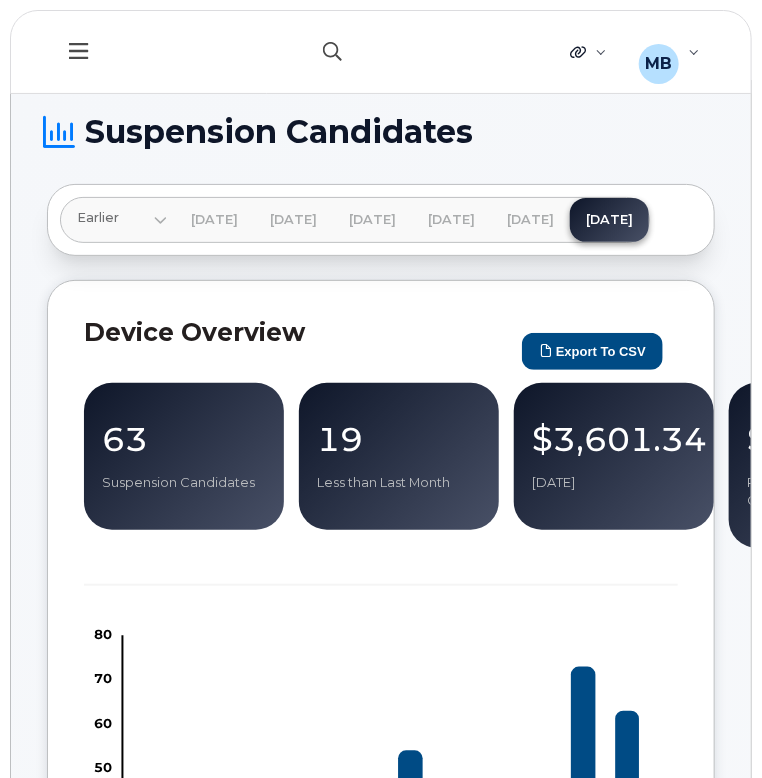 click at bounding box center [0, 0] 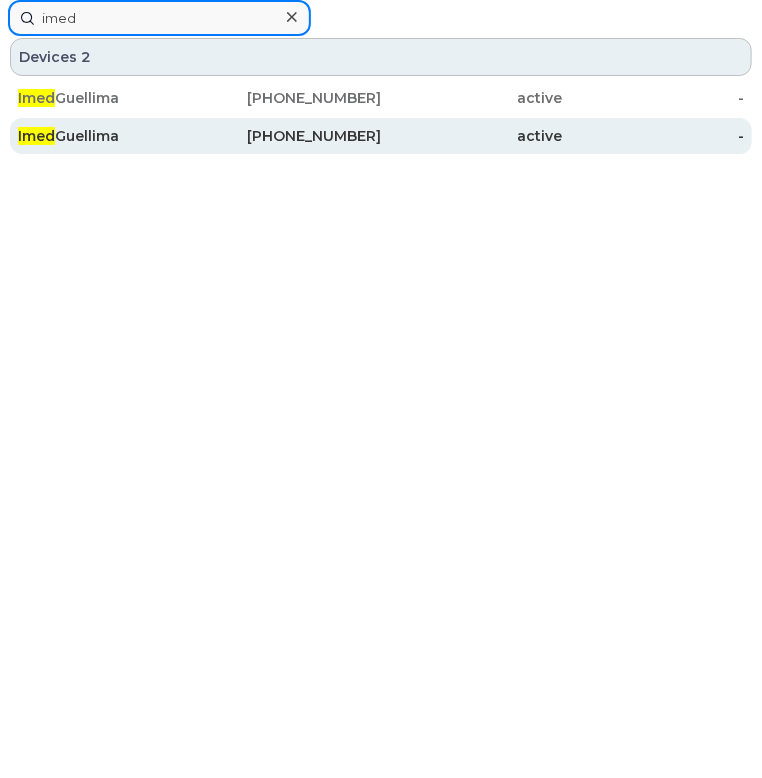 type on "imed" 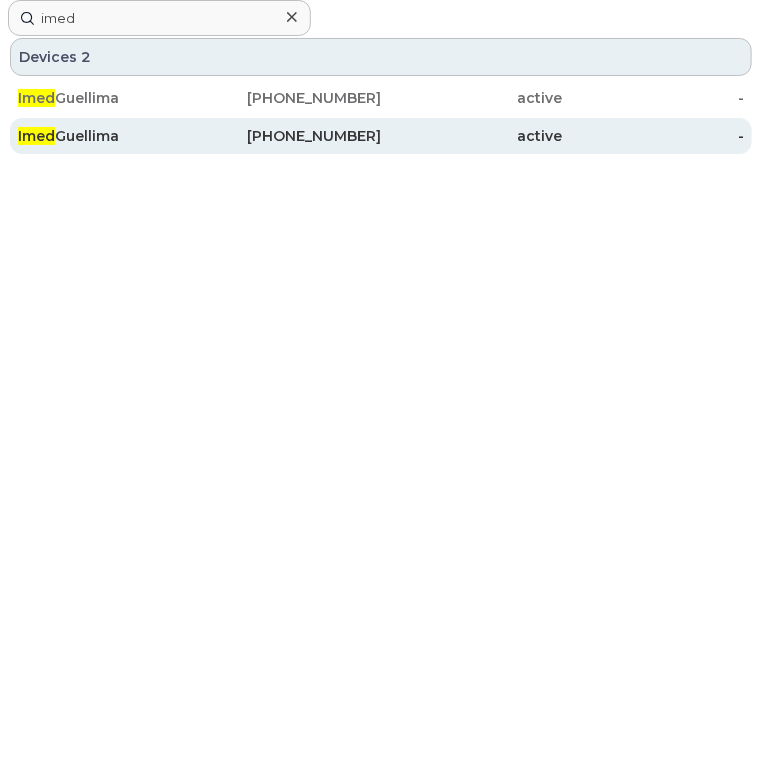 click on "Imed  Guellima" at bounding box center [109, 136] 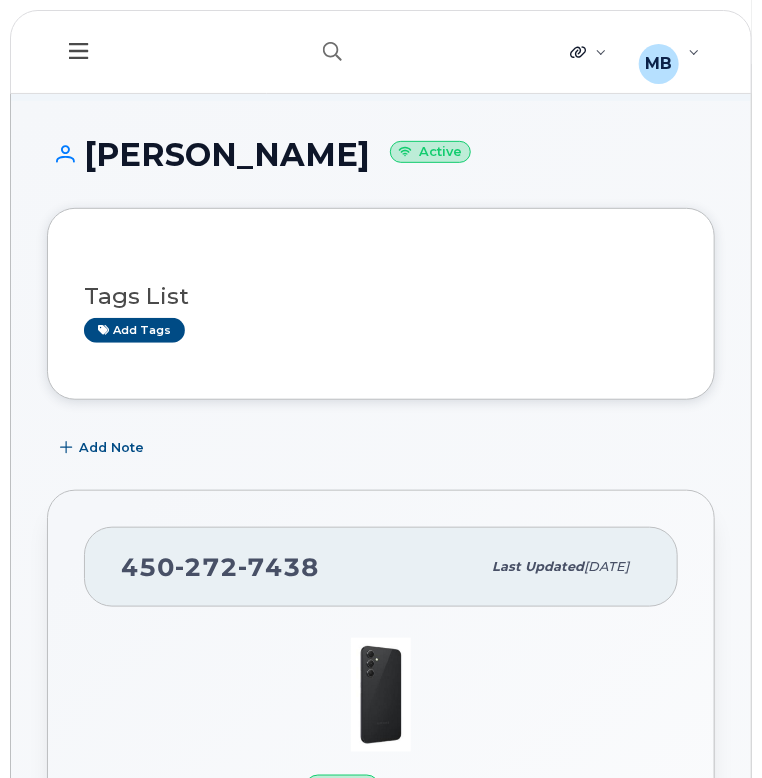 scroll, scrollTop: 0, scrollLeft: 0, axis: both 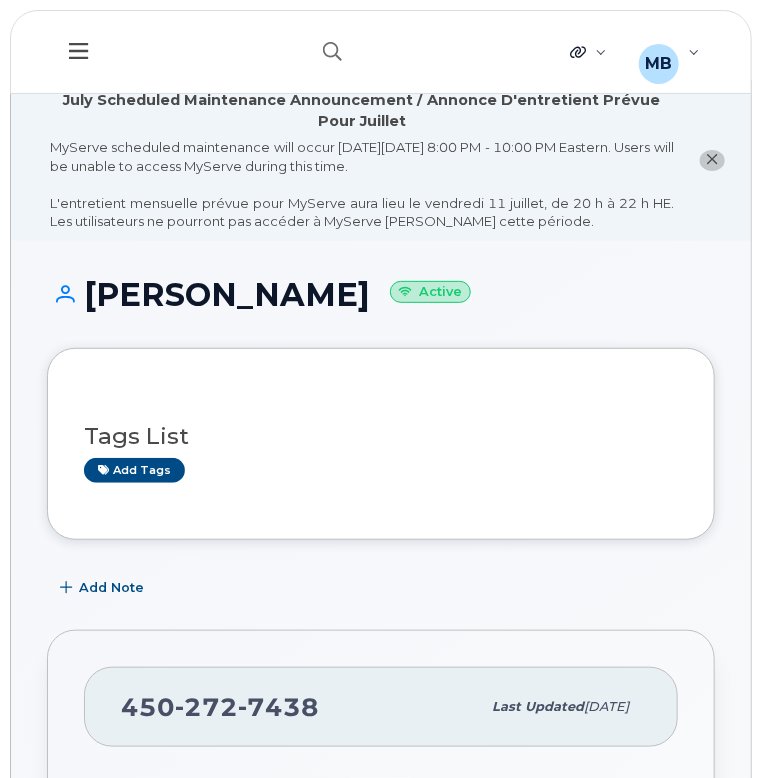 click on "7438" 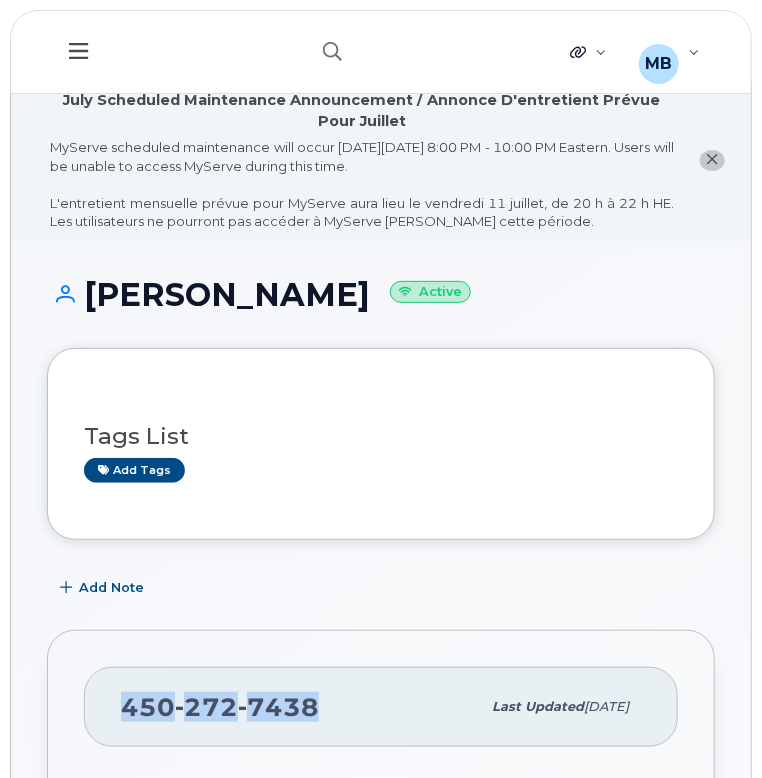 click on "7438" 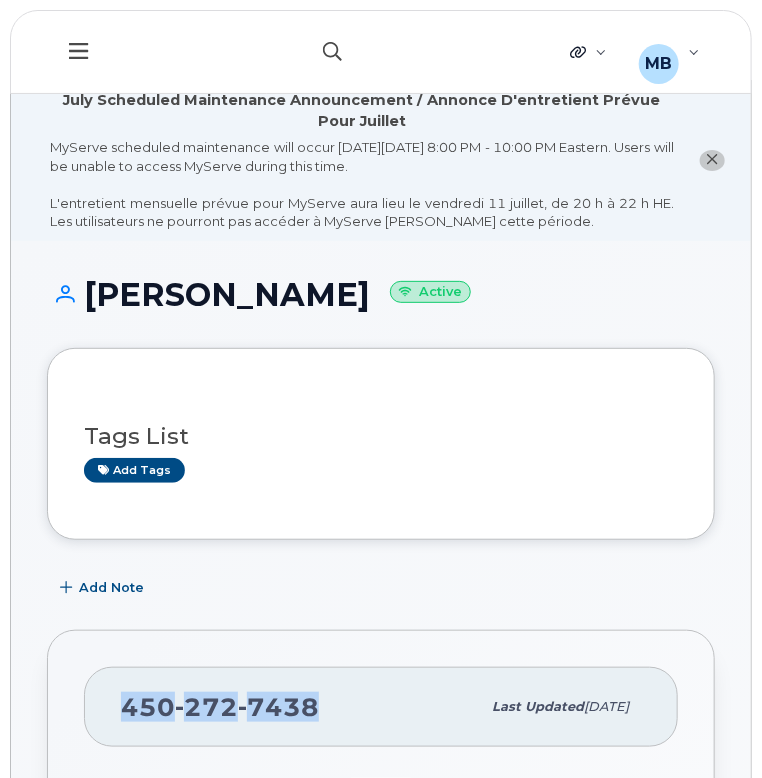 click at bounding box center (0, 0) 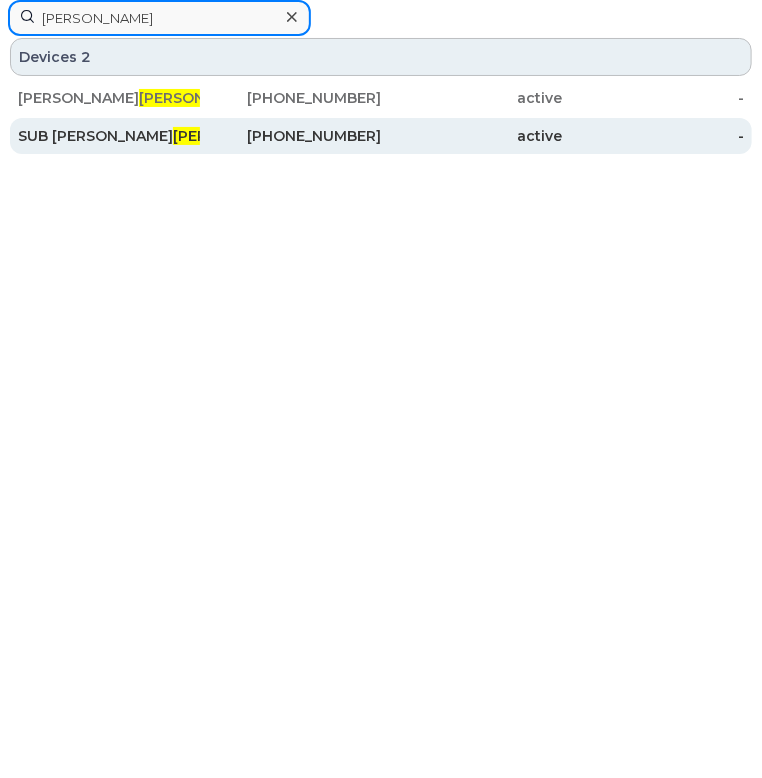 type on "campos" 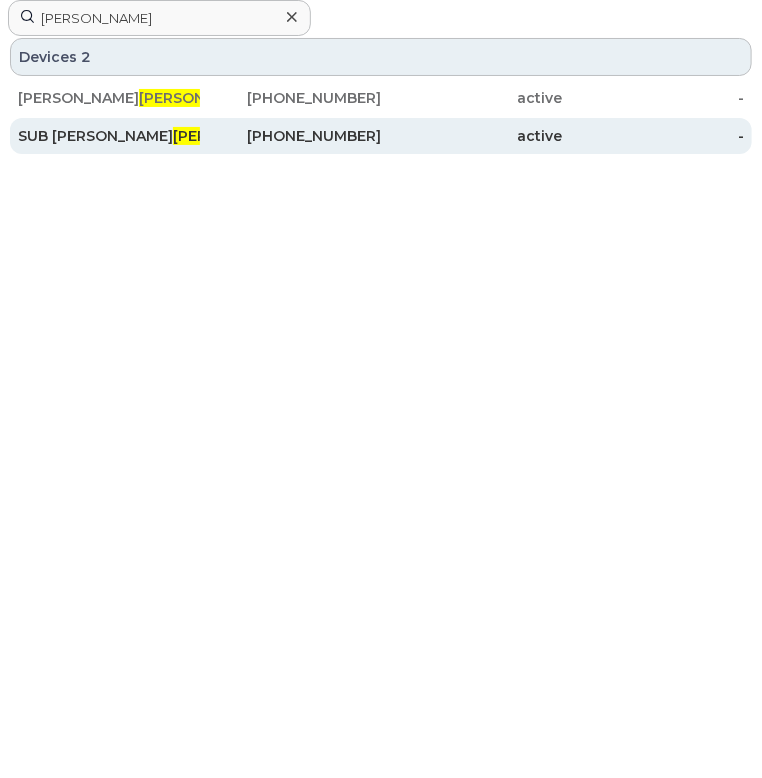 click on "438-820-4502" at bounding box center [291, 136] 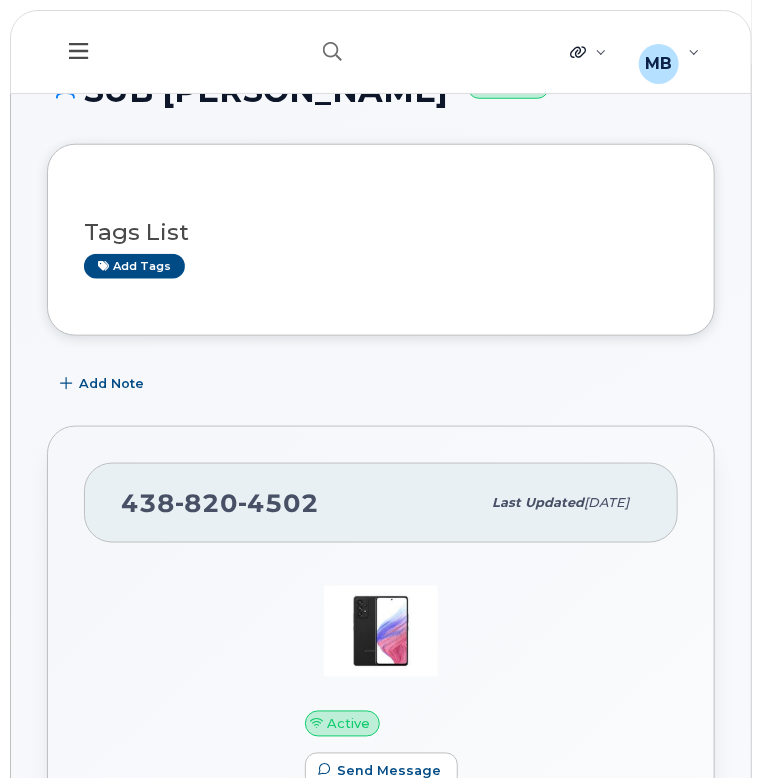 scroll, scrollTop: 380, scrollLeft: 0, axis: vertical 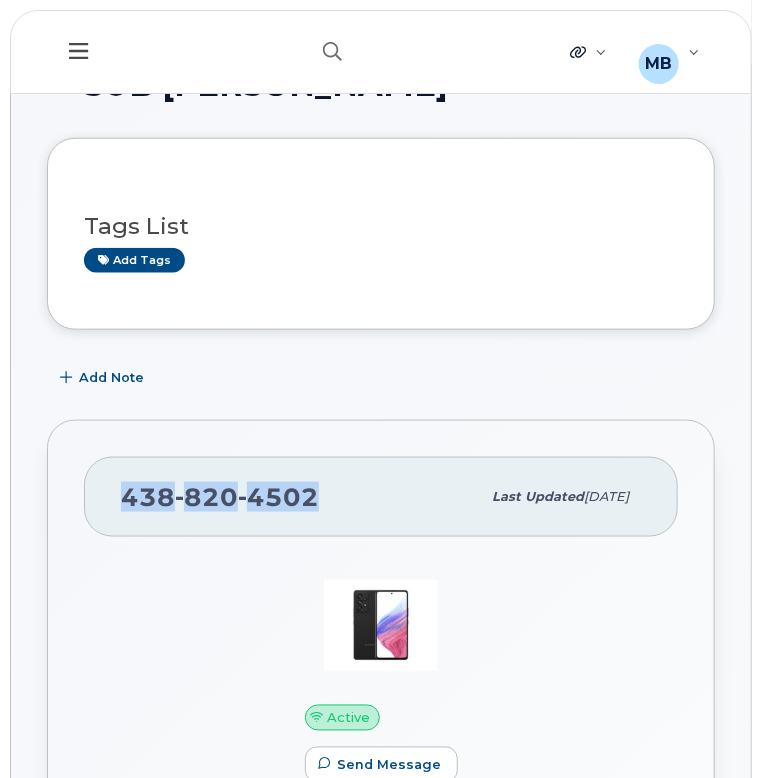 drag, startPoint x: 341, startPoint y: 498, endPoint x: 120, endPoint y: 490, distance: 221.14474 